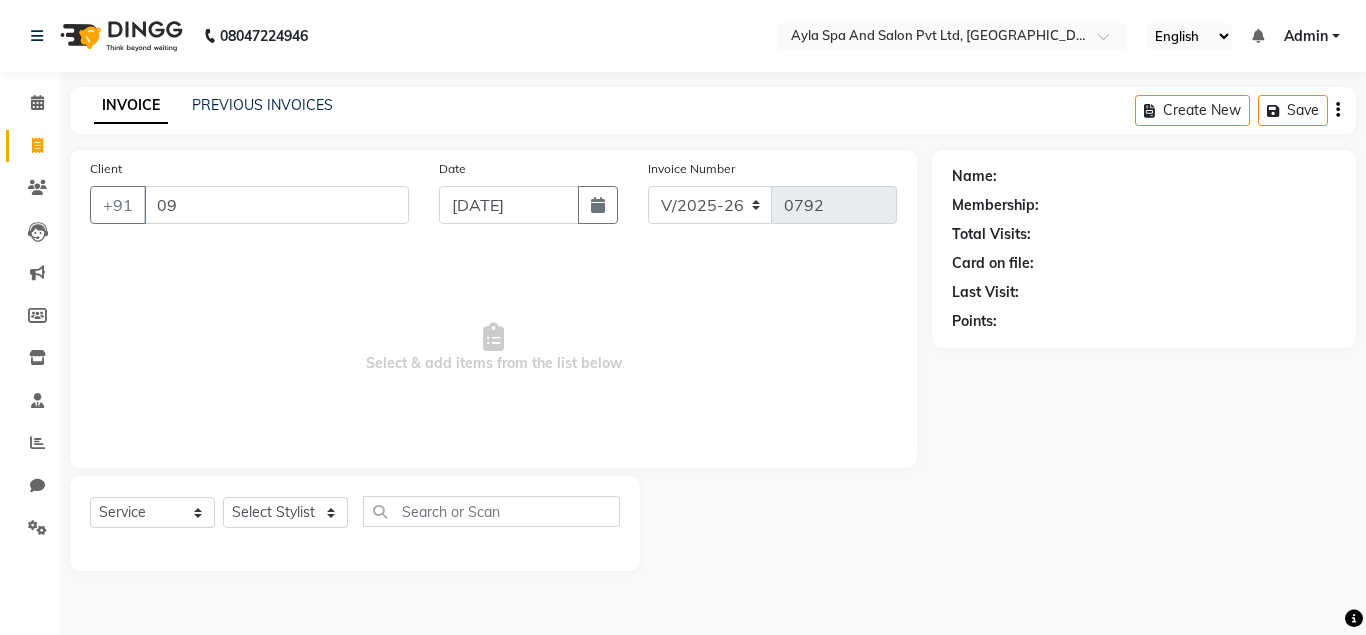 select on "7756" 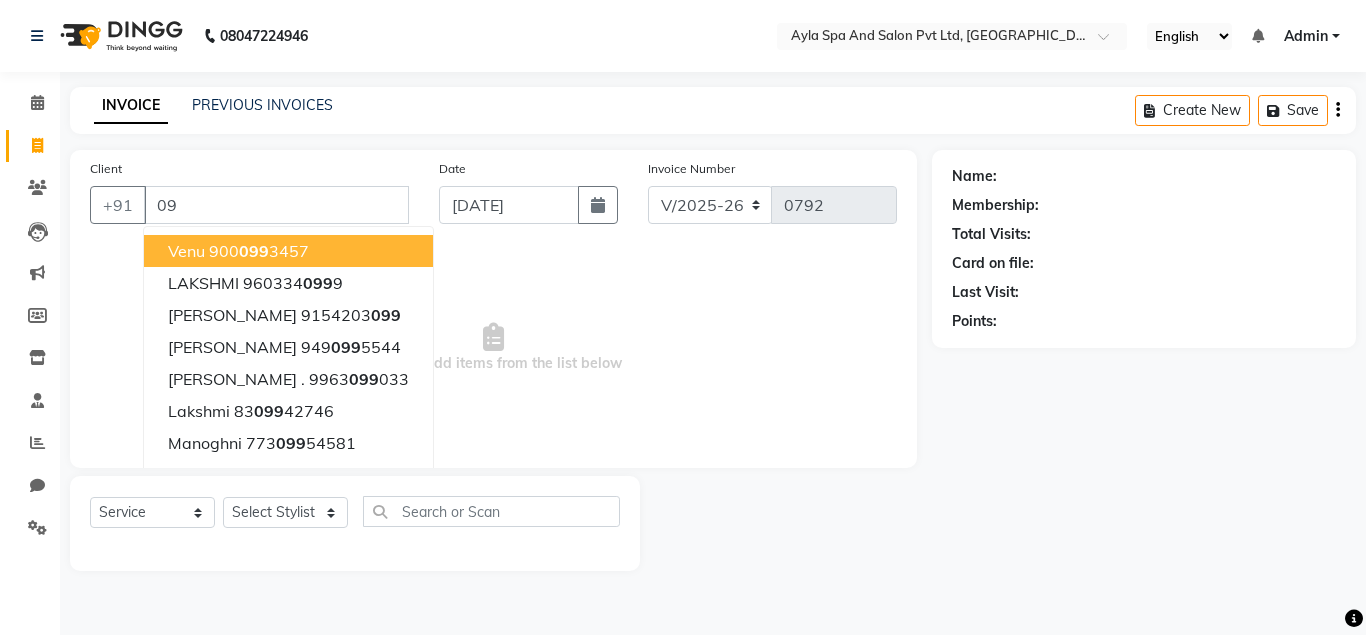type on "0" 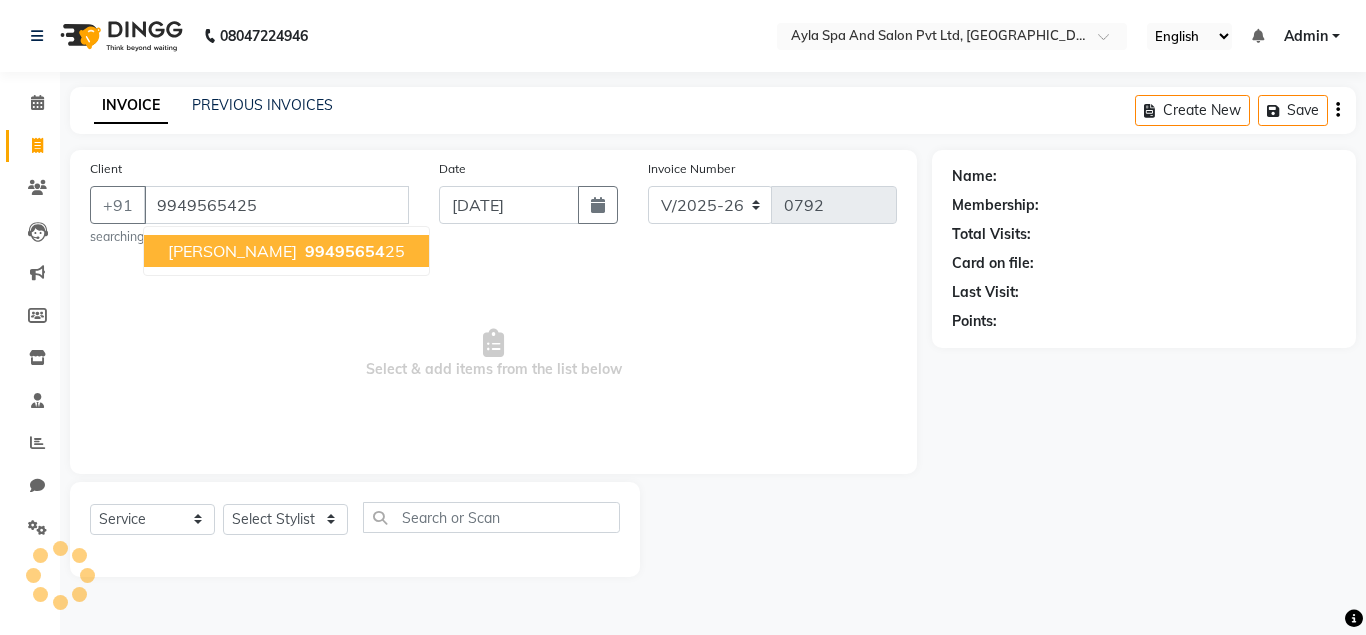 type on "9949565425" 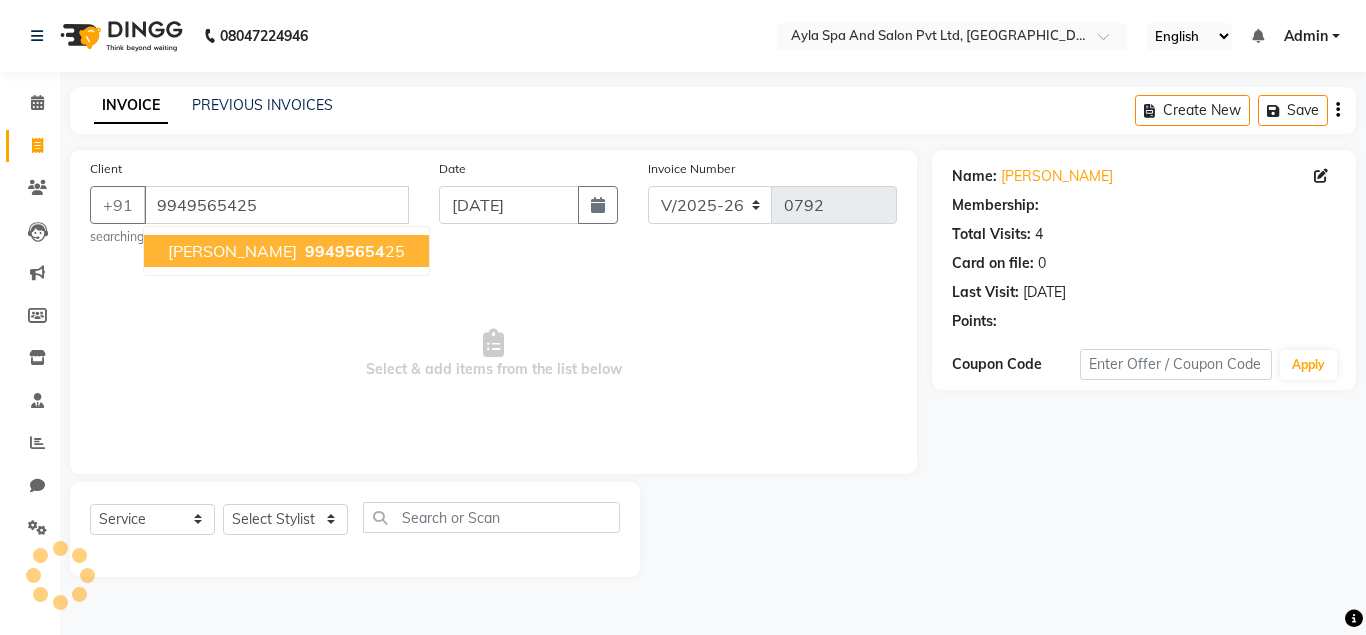 select on "1: Object" 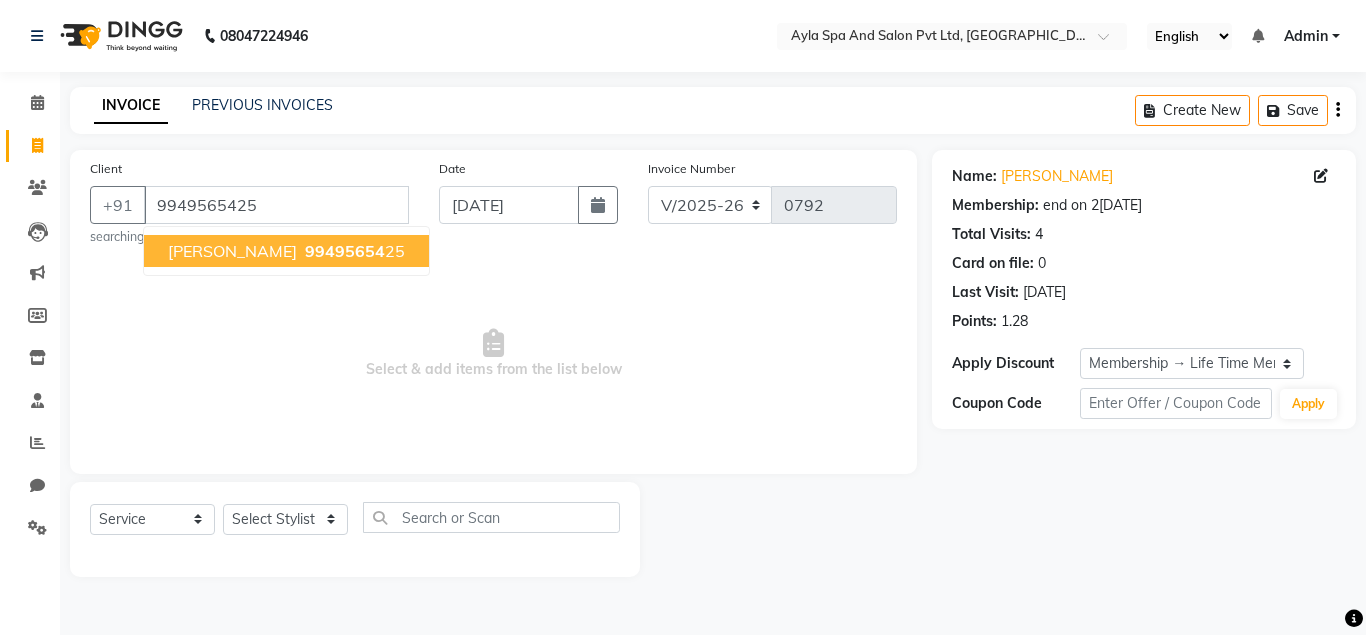 click on "99495654 25" at bounding box center [353, 251] 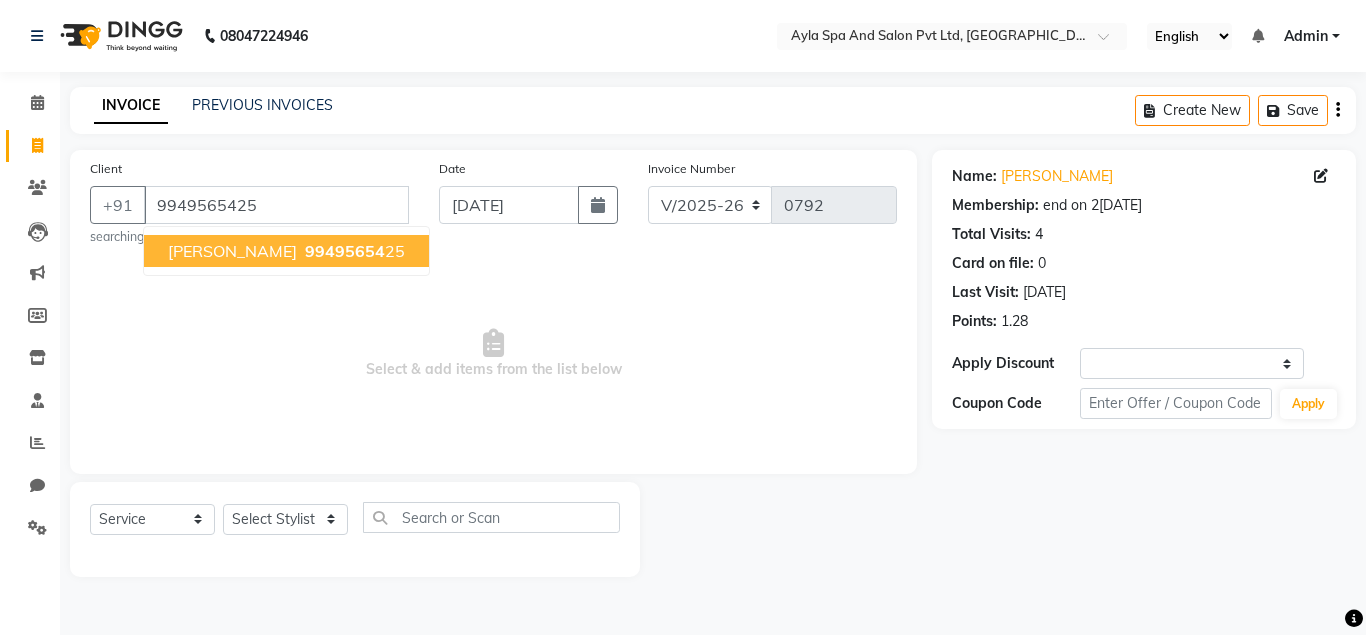 select on "1: Object" 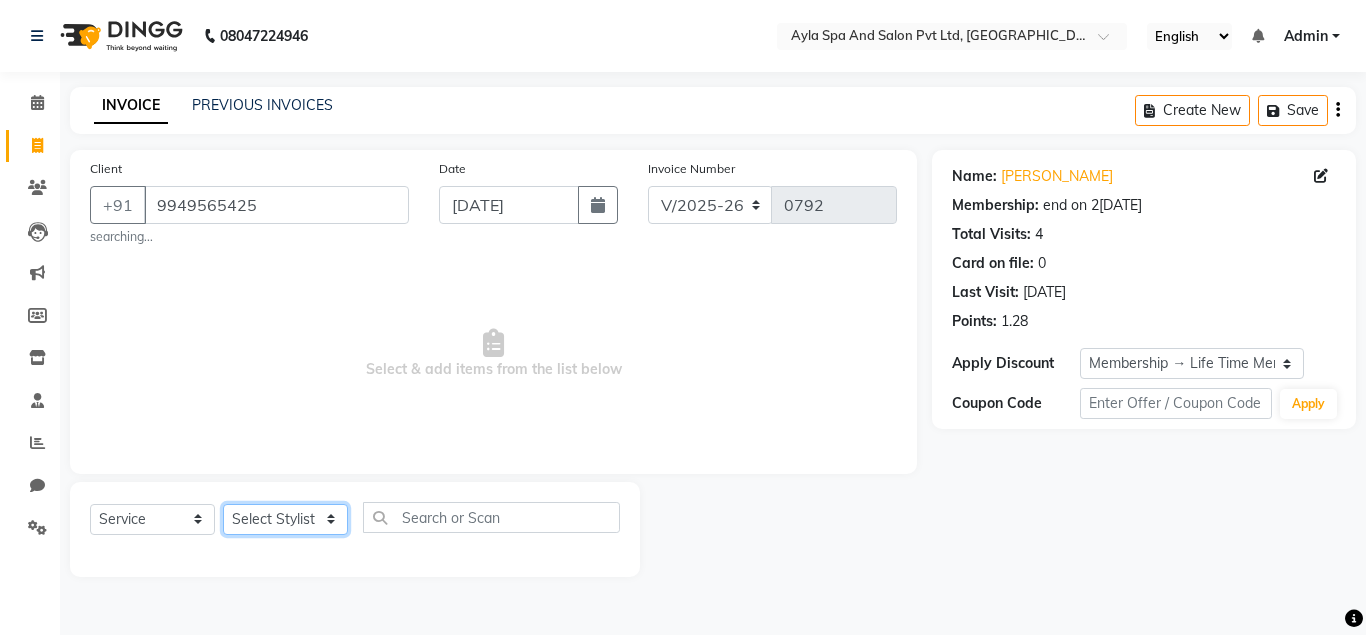 click on "Select Stylist [PERSON_NAME][DATE] [PERSON_NAME] NAVEEN [PERSON_NAME] [PERSON_NAME]" 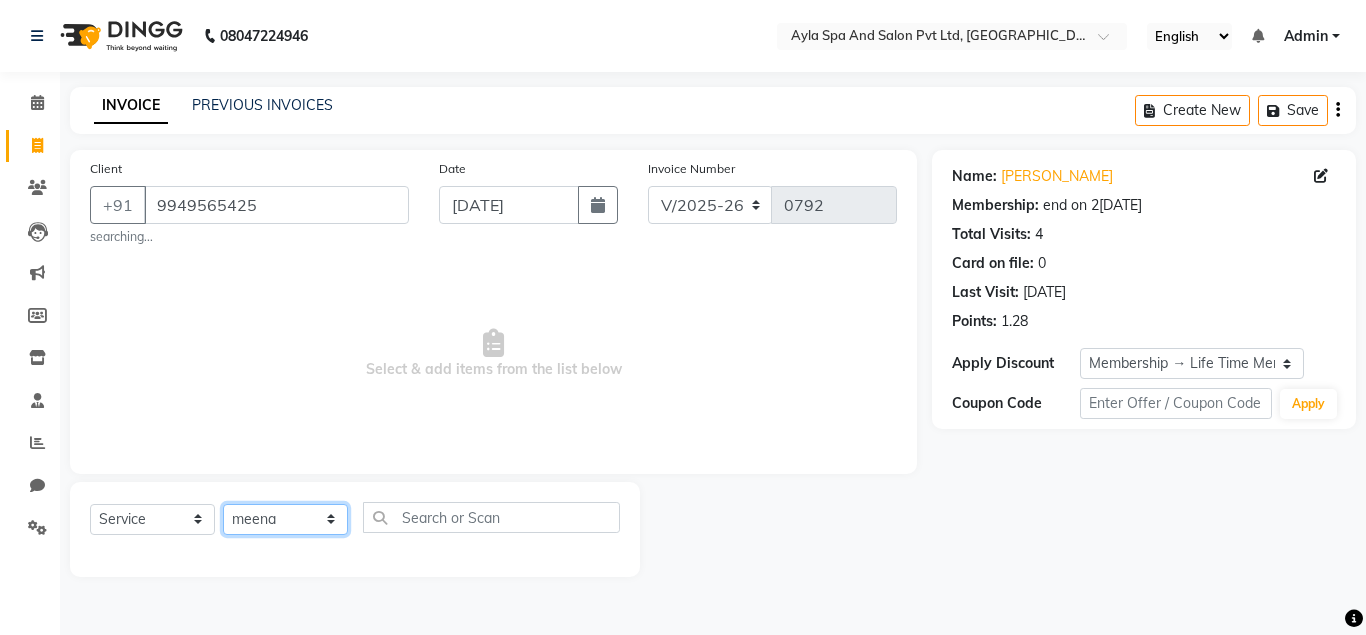 click on "meena" 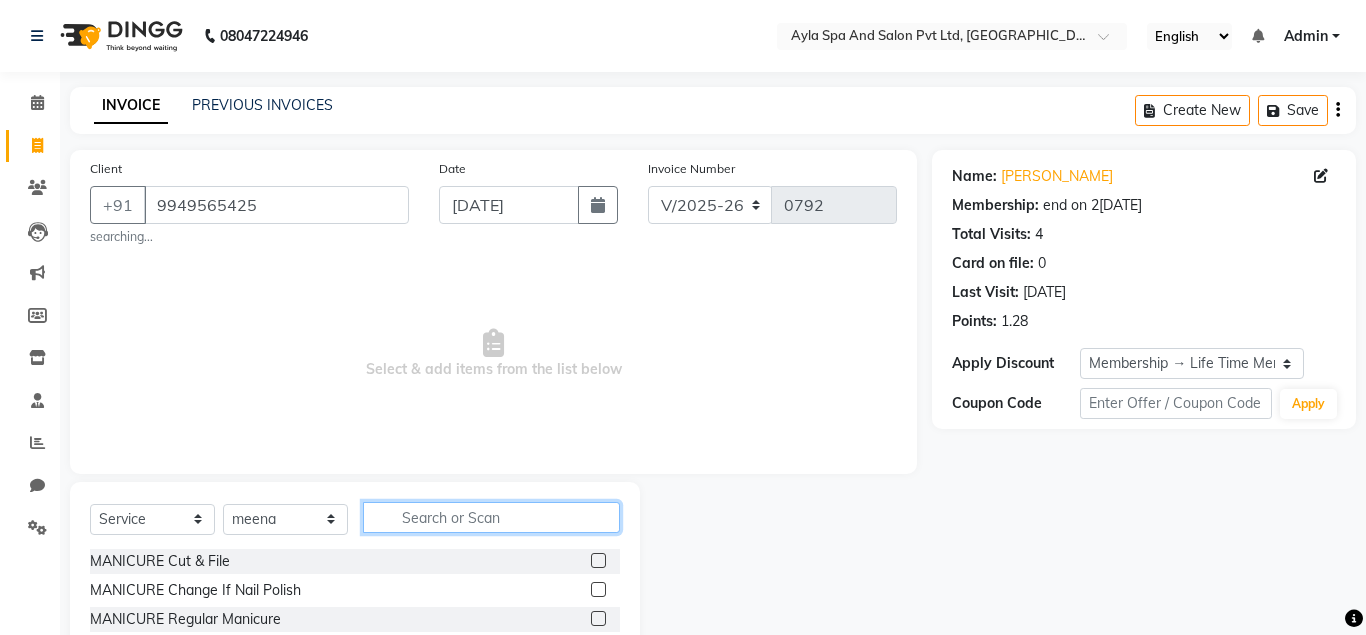 click 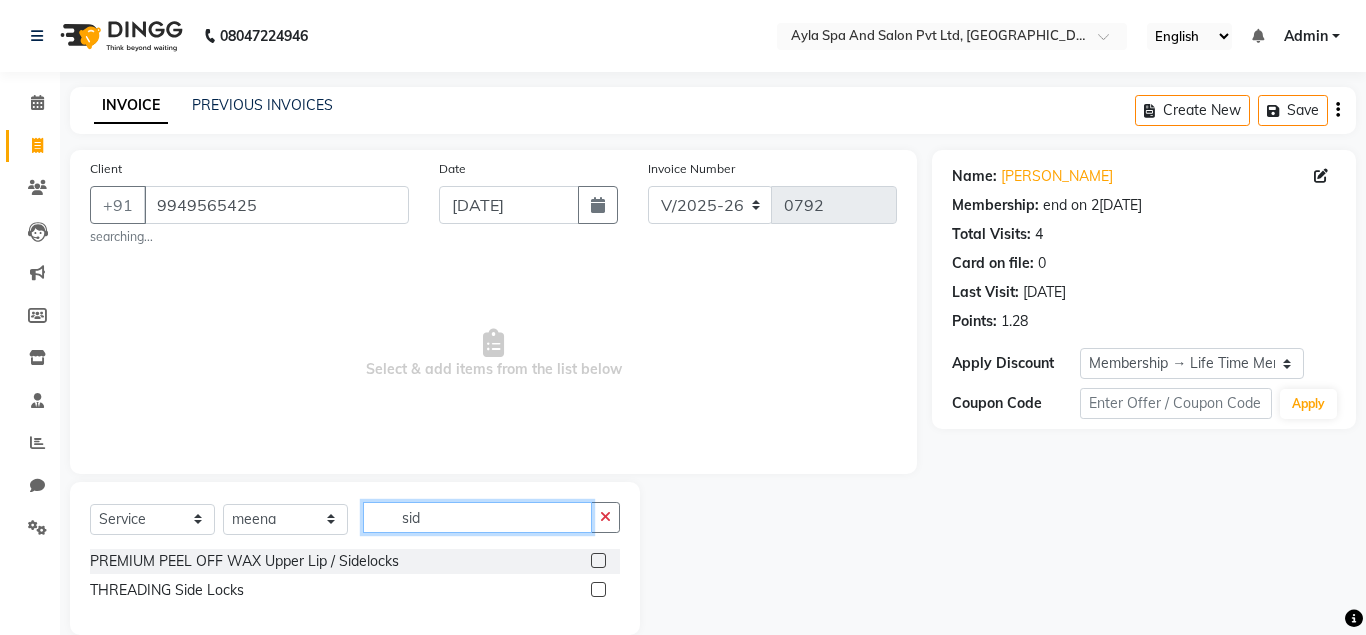 type on "sid" 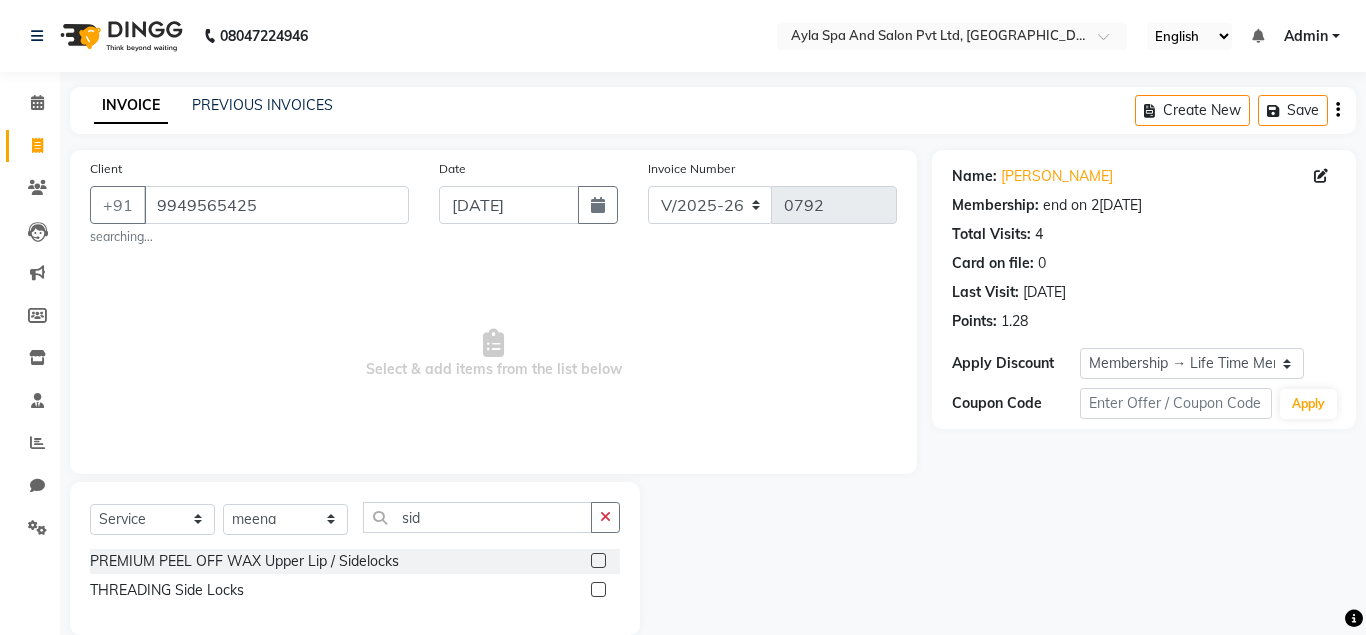 click 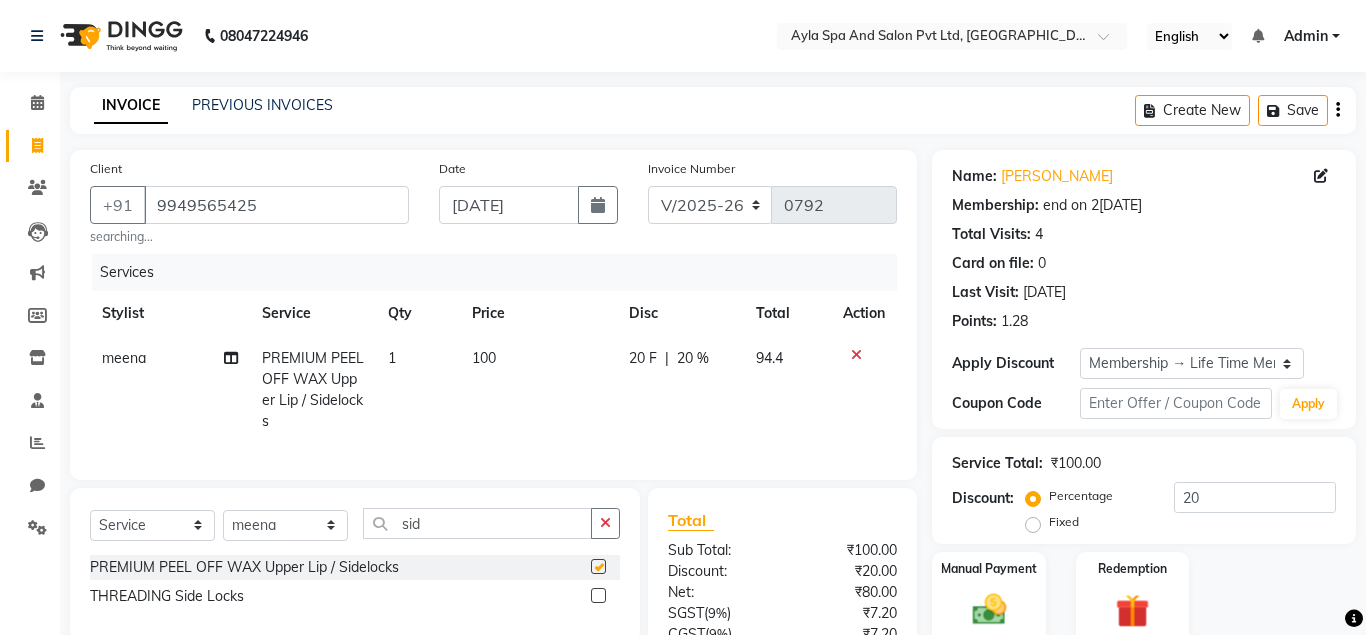 checkbox on "false" 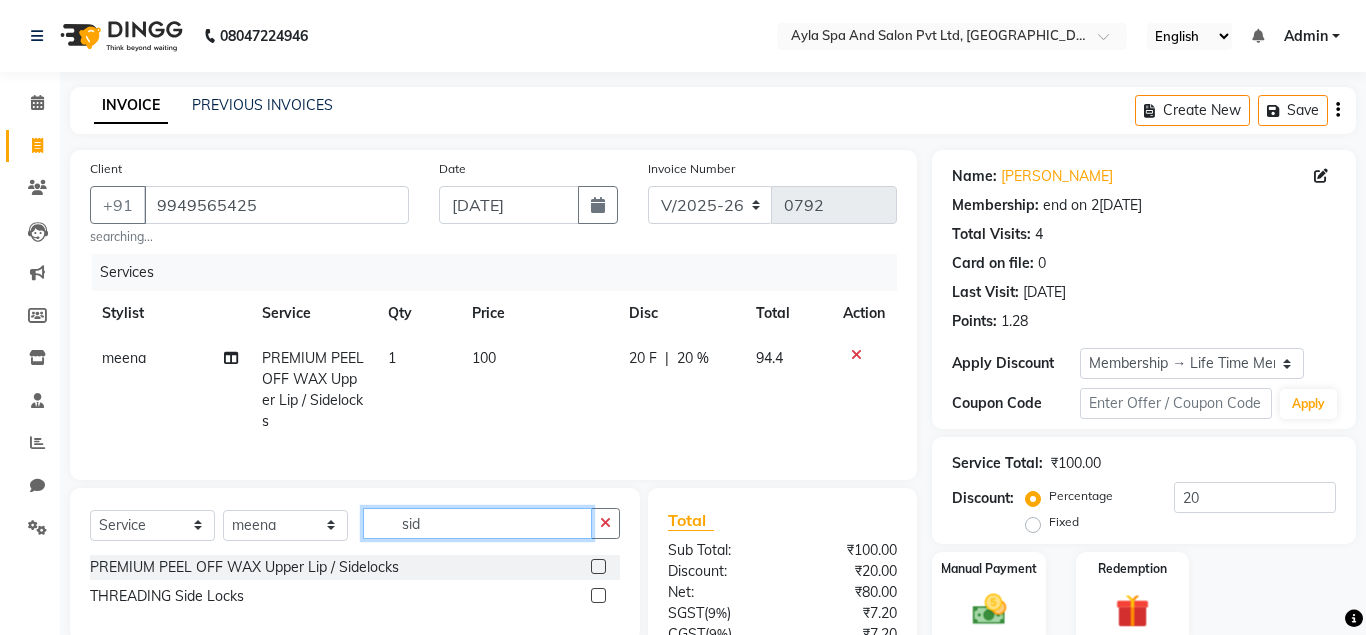 click on "sid" 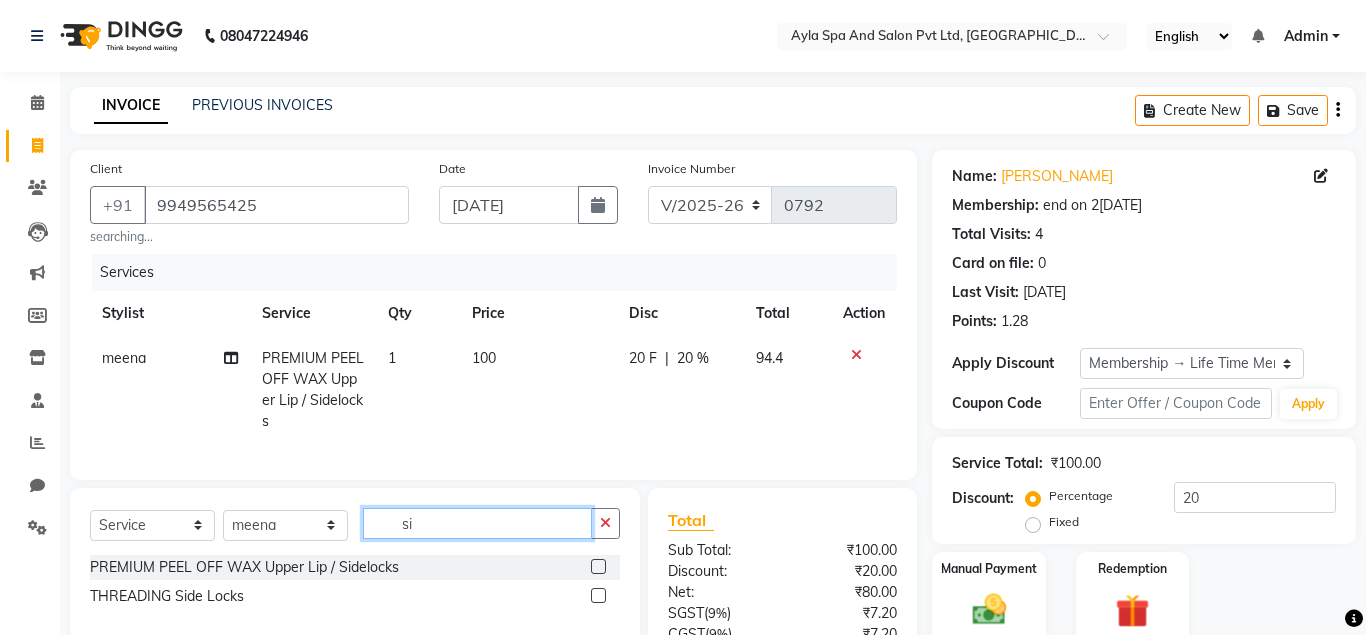 type on "s" 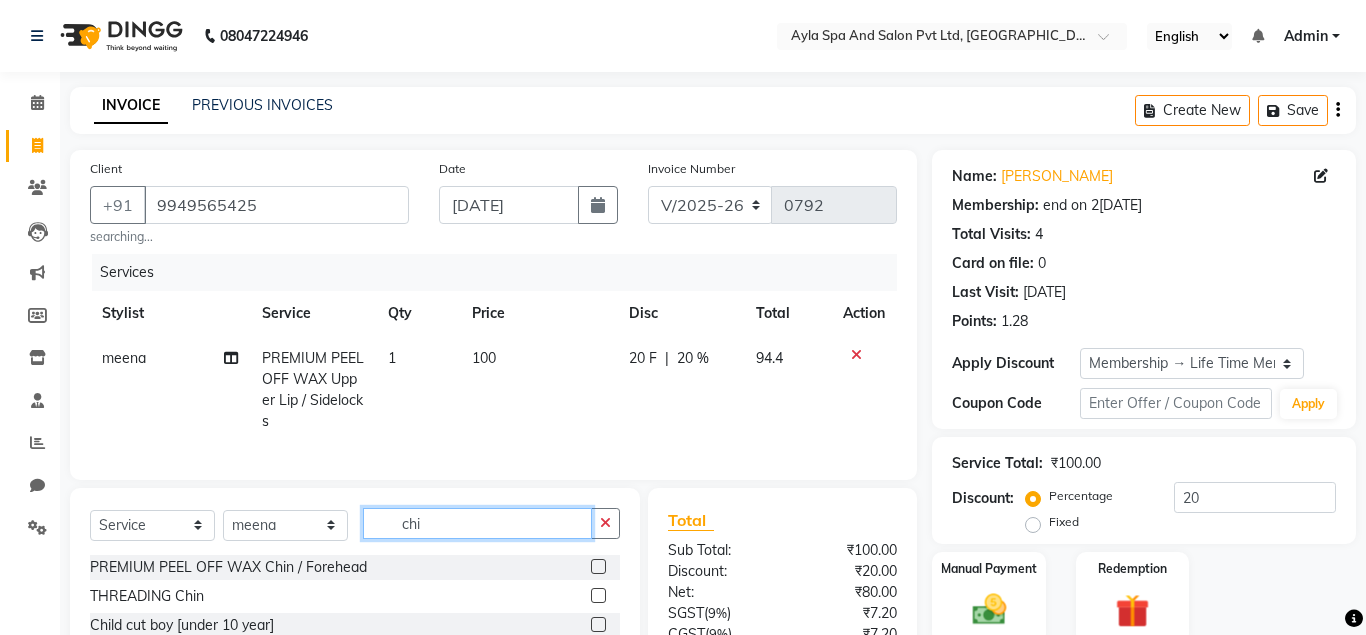 type on "chi" 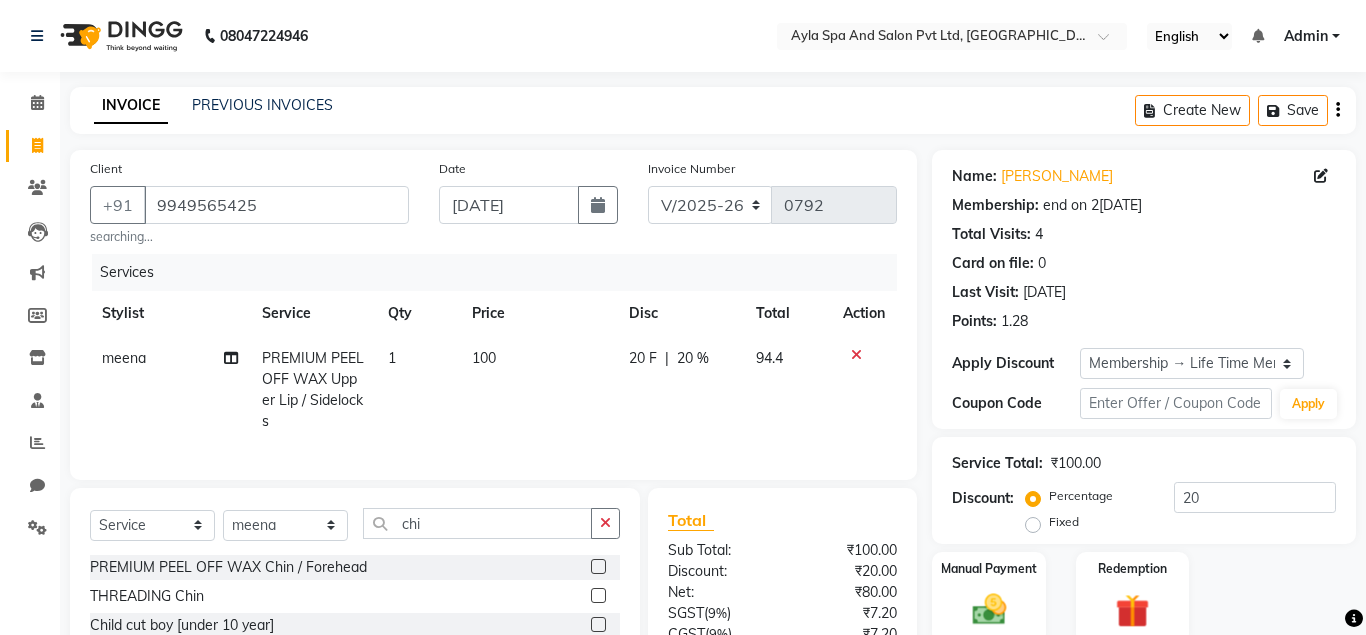 click 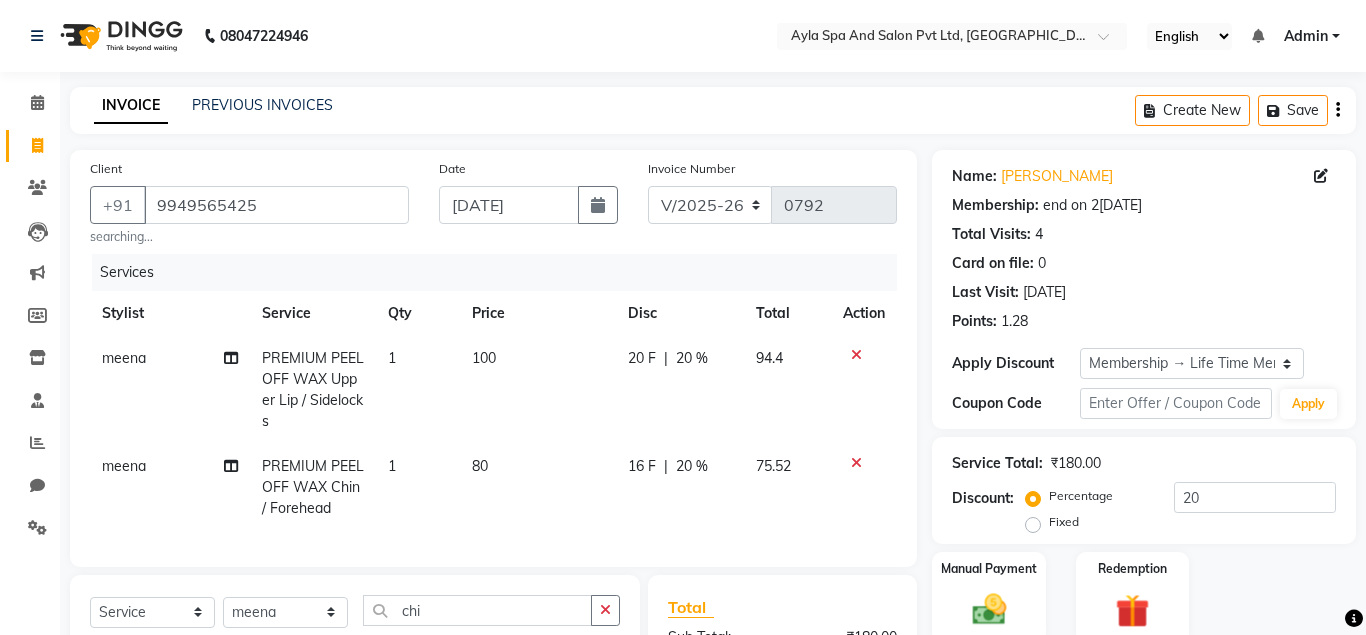 checkbox on "false" 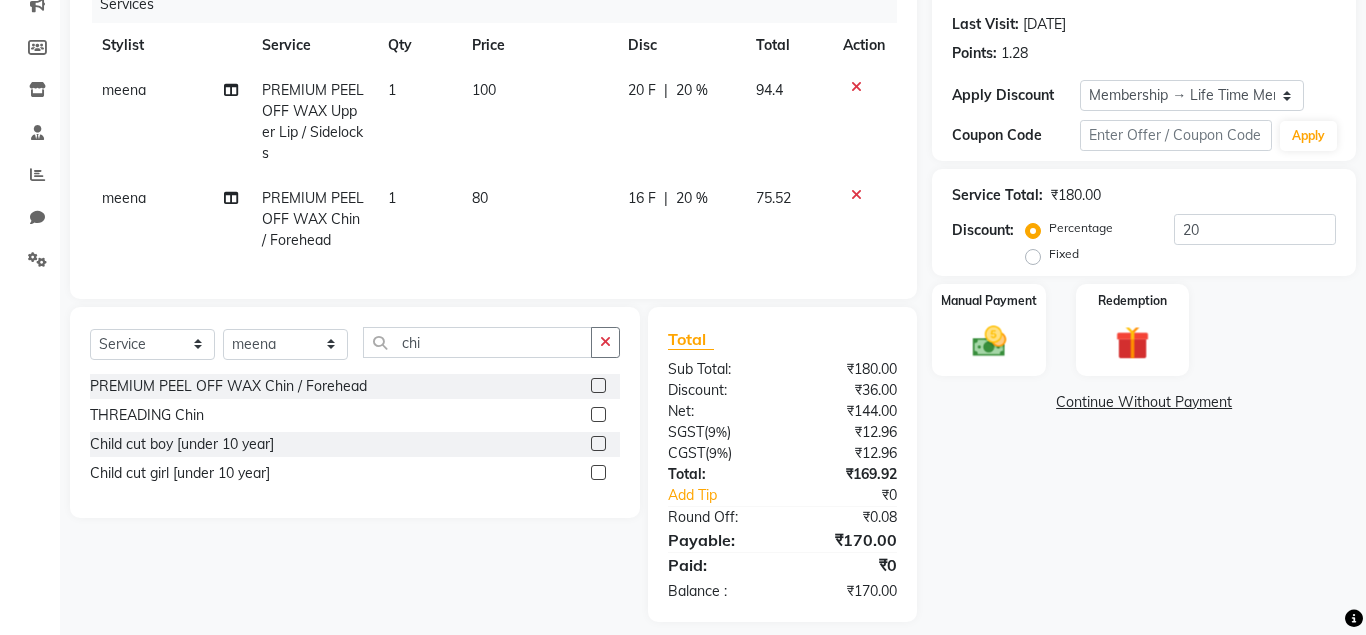 scroll, scrollTop: 285, scrollLeft: 0, axis: vertical 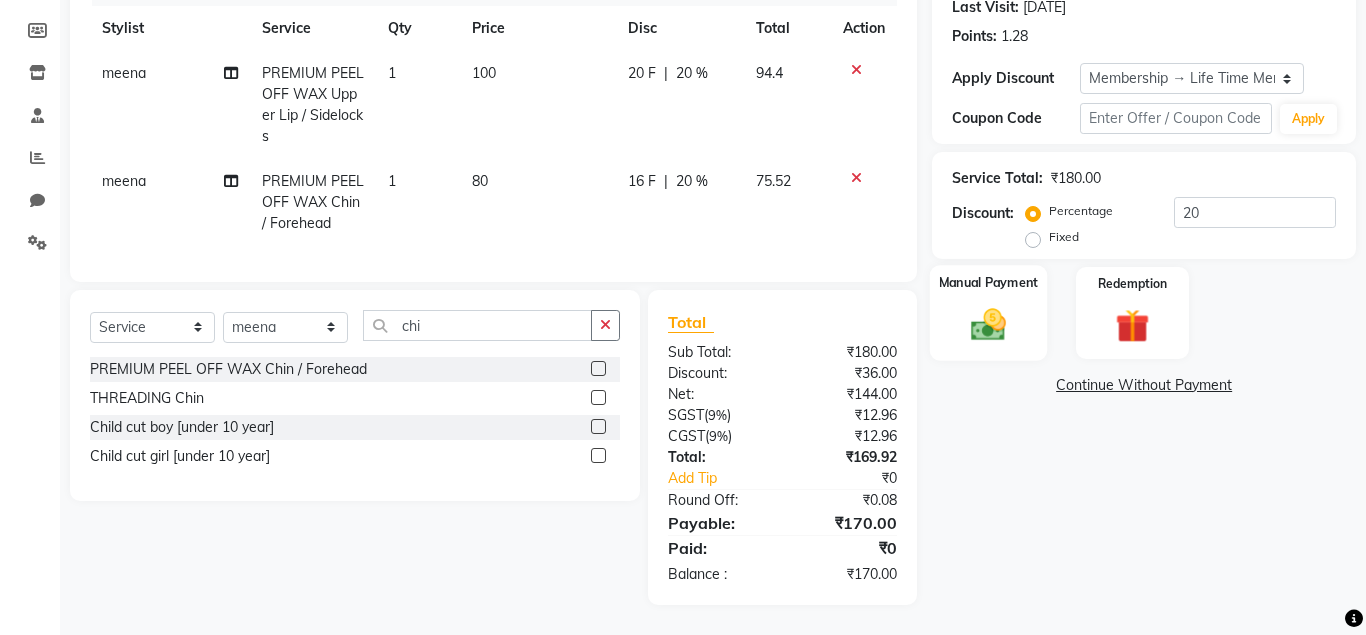 click on "Manual Payment" 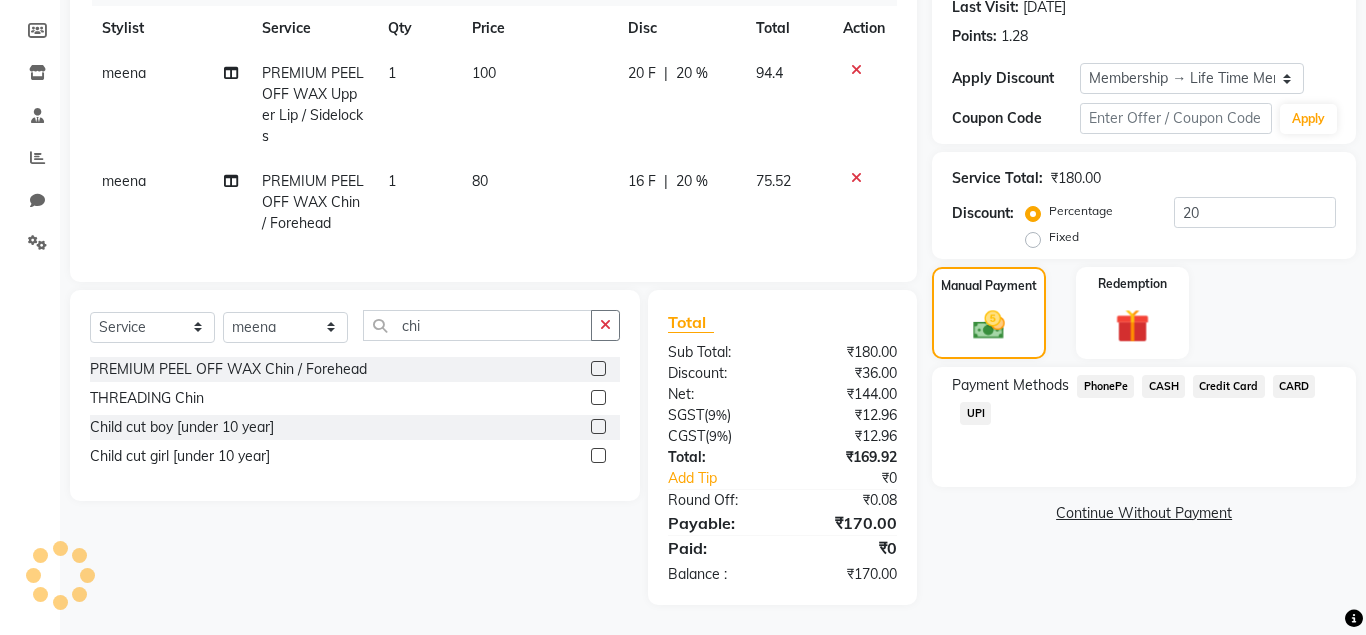 click on "UPI" 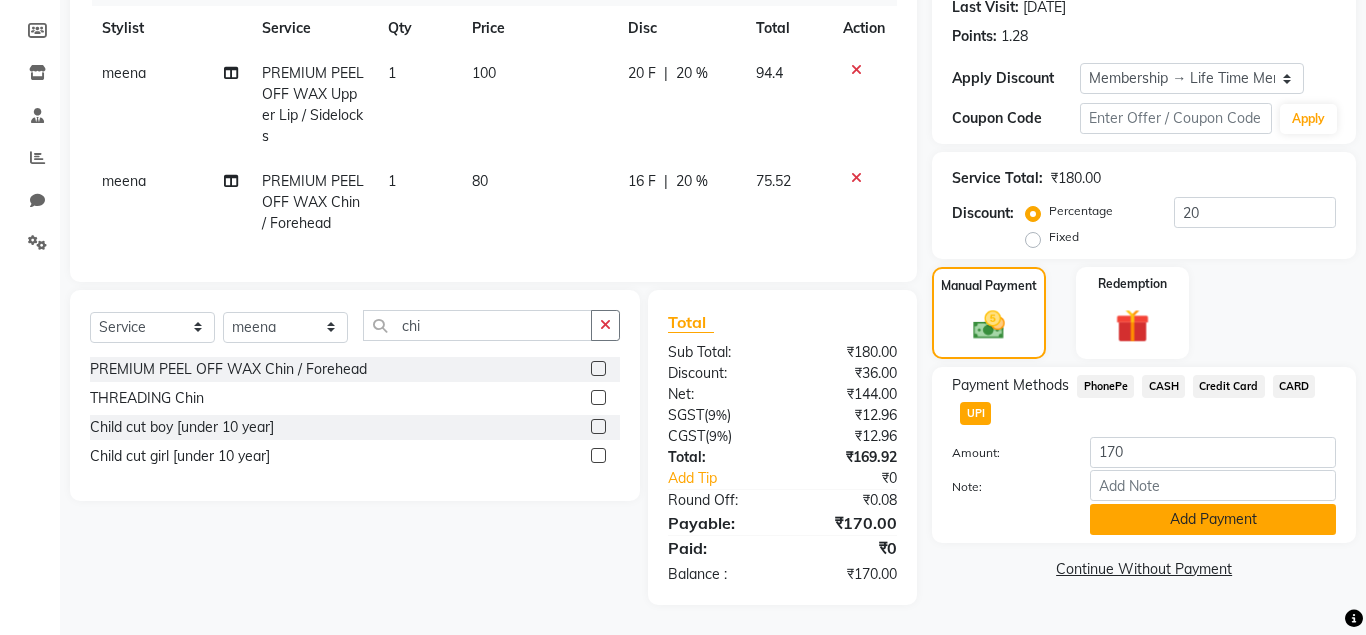 click on "Add Payment" 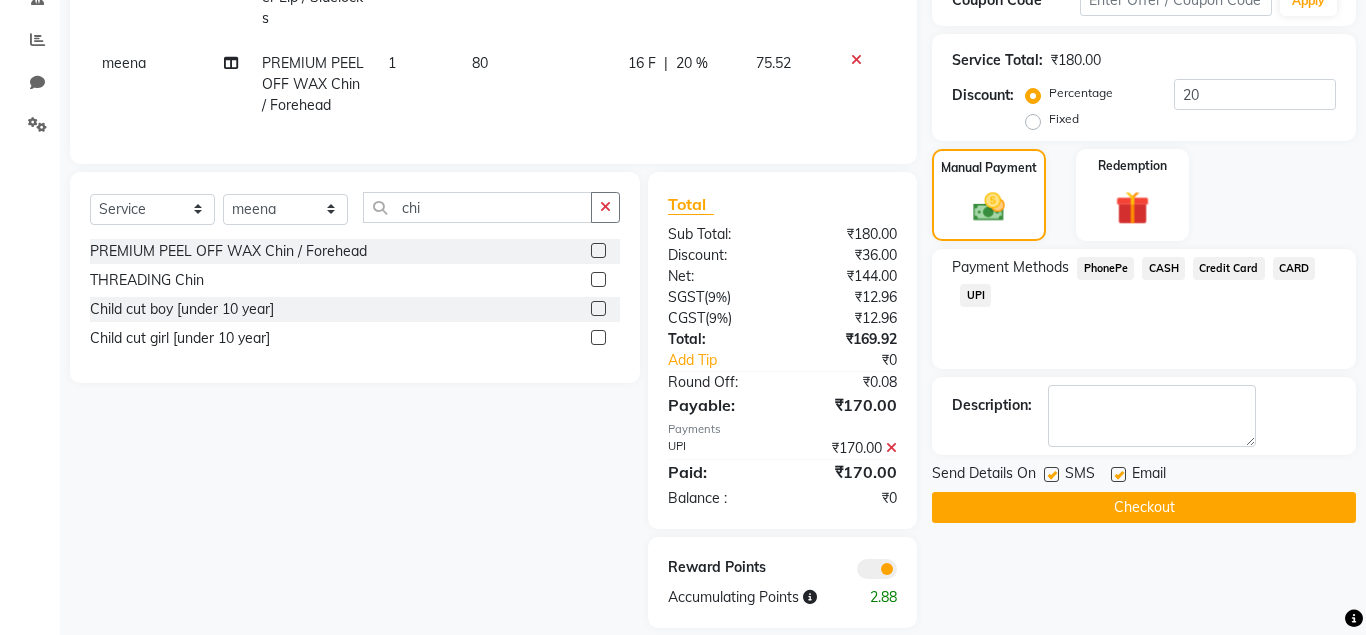 scroll, scrollTop: 426, scrollLeft: 0, axis: vertical 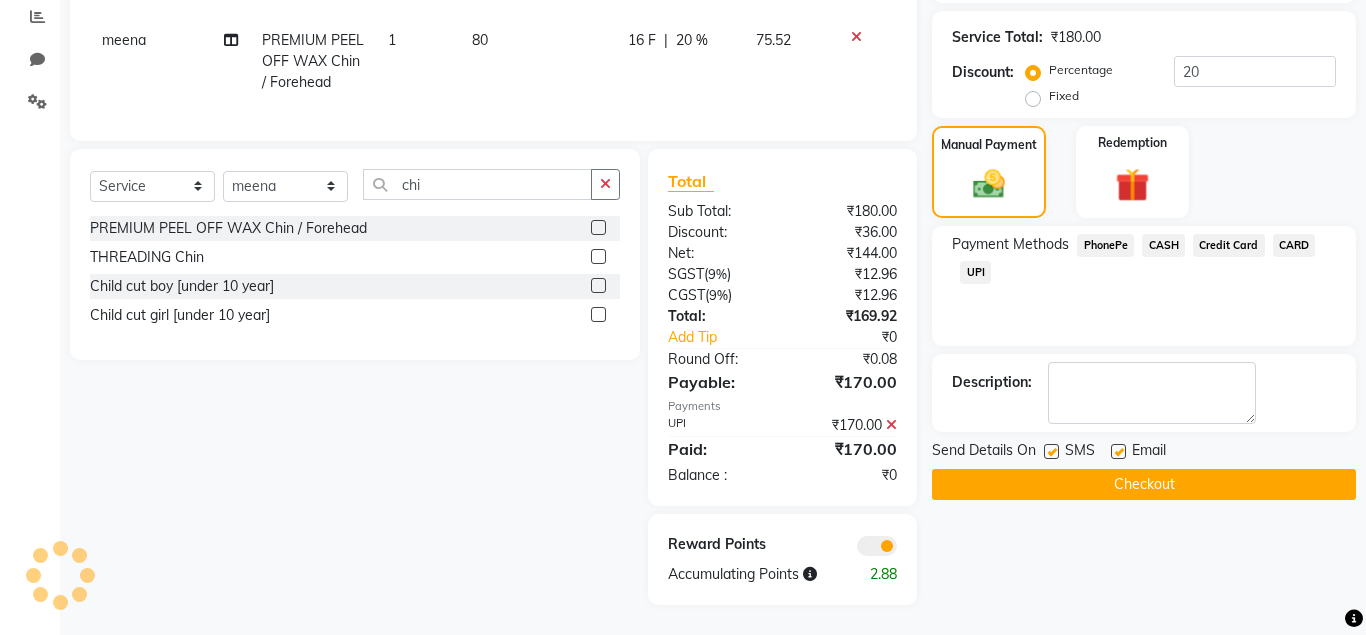 click 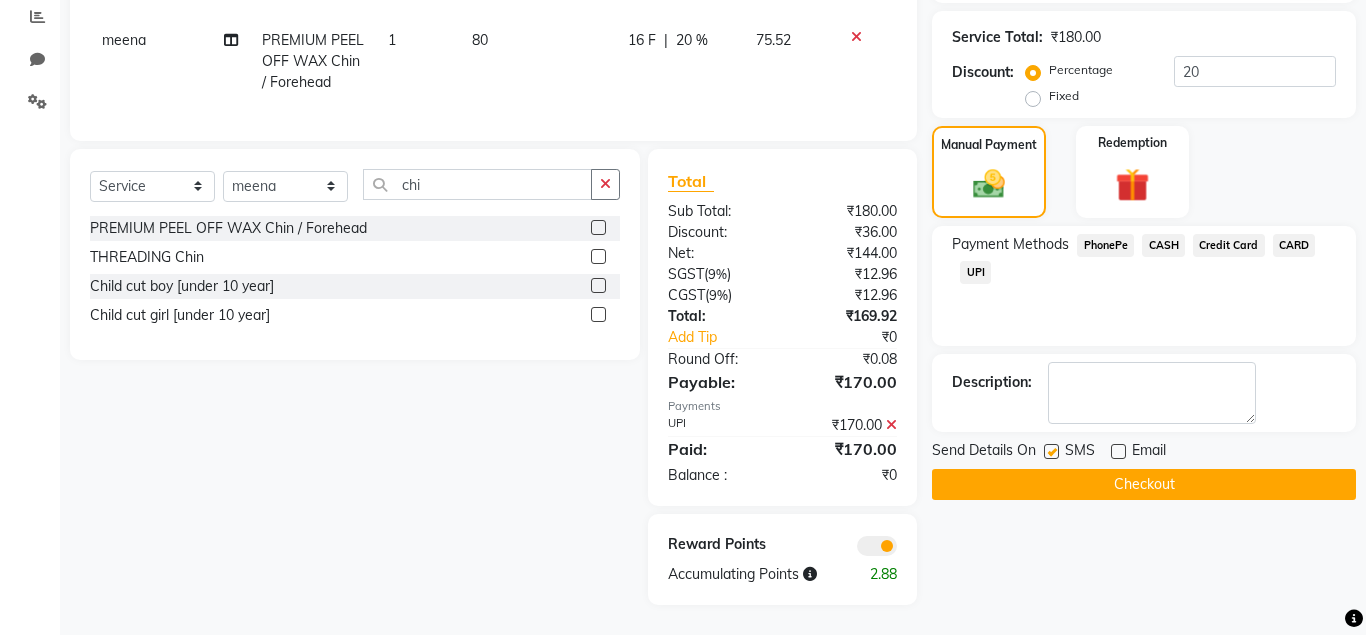 click on "Checkout" 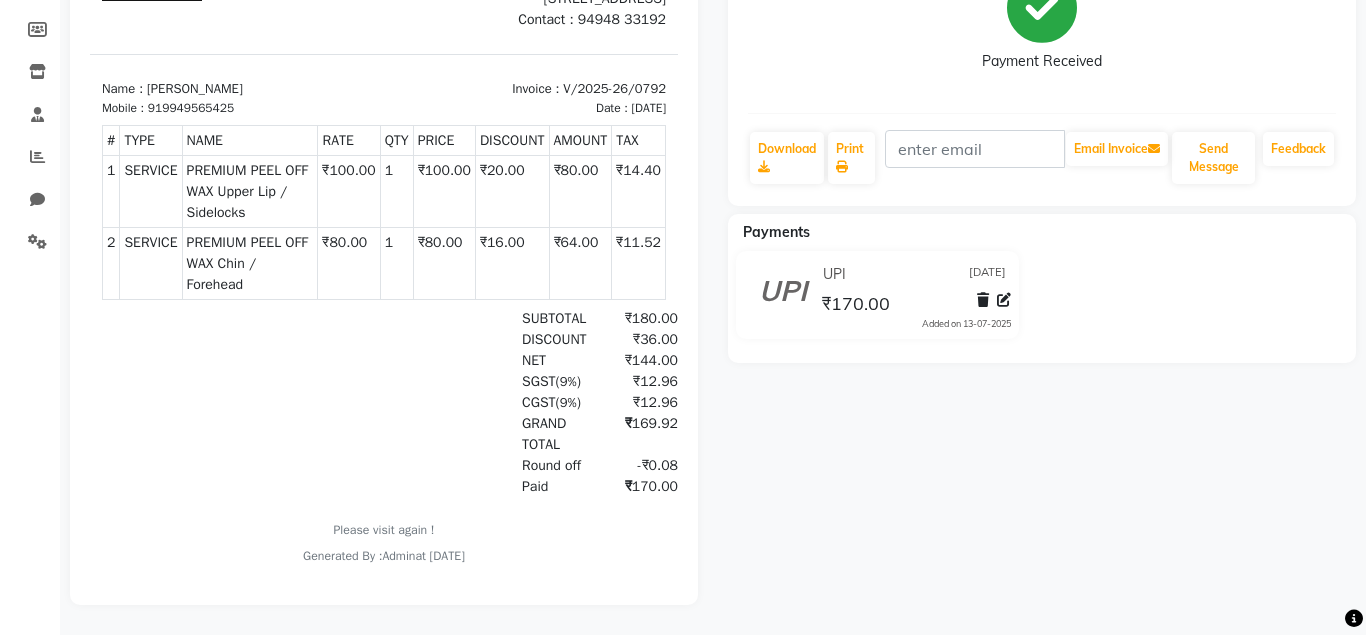 scroll, scrollTop: 0, scrollLeft: 0, axis: both 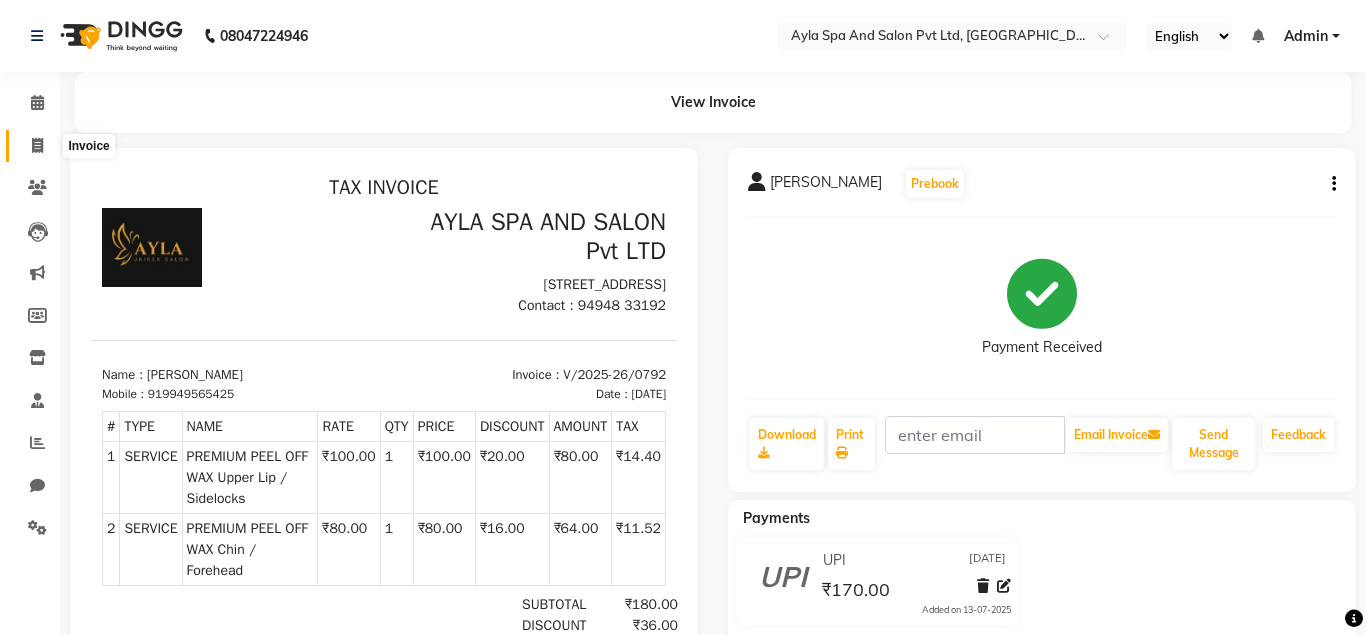 click 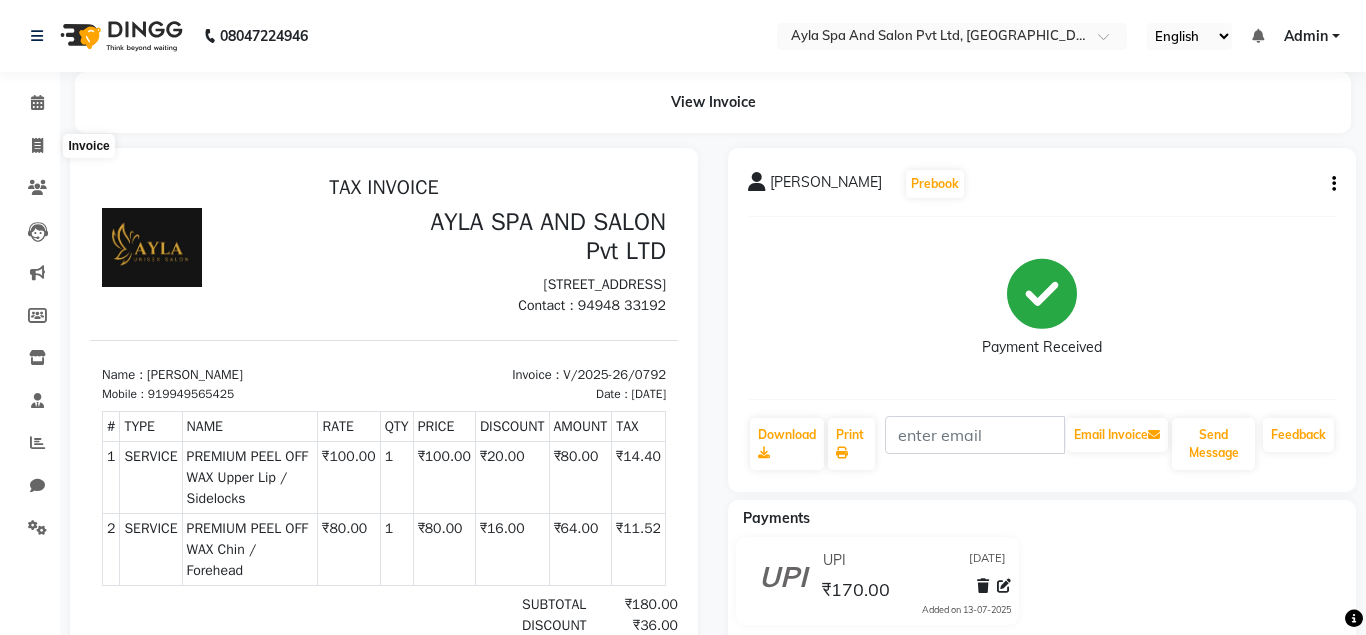 select on "7756" 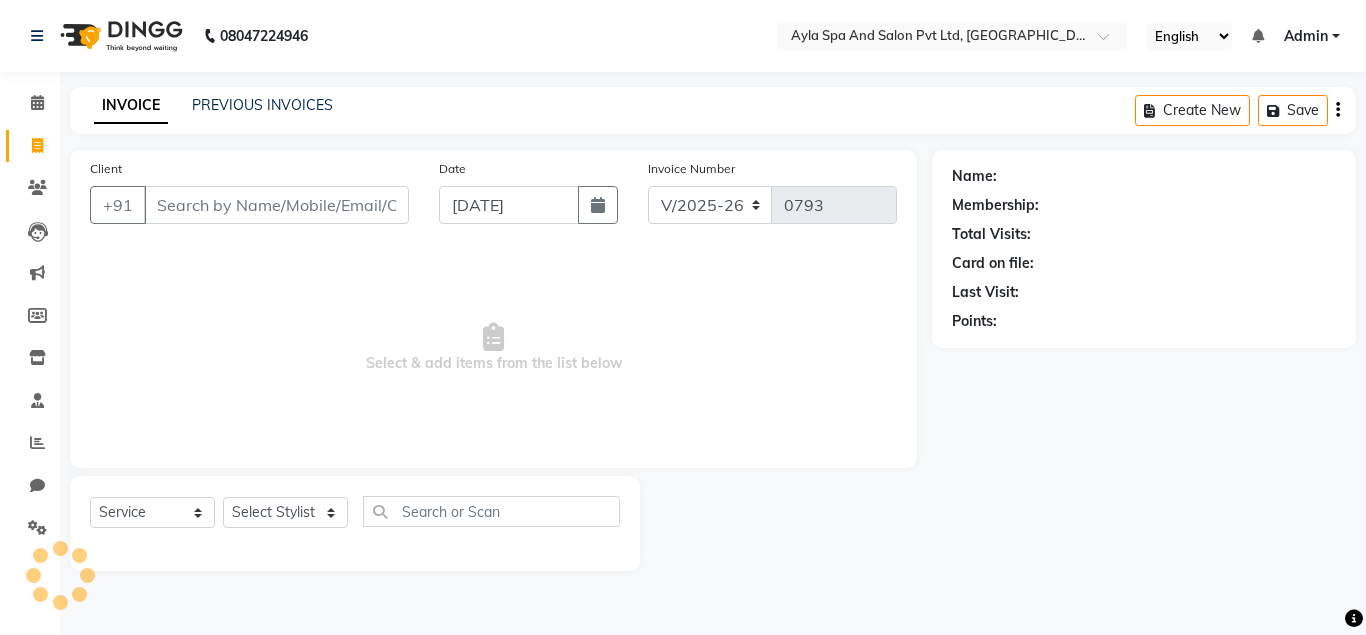 click on "Client" at bounding box center (276, 205) 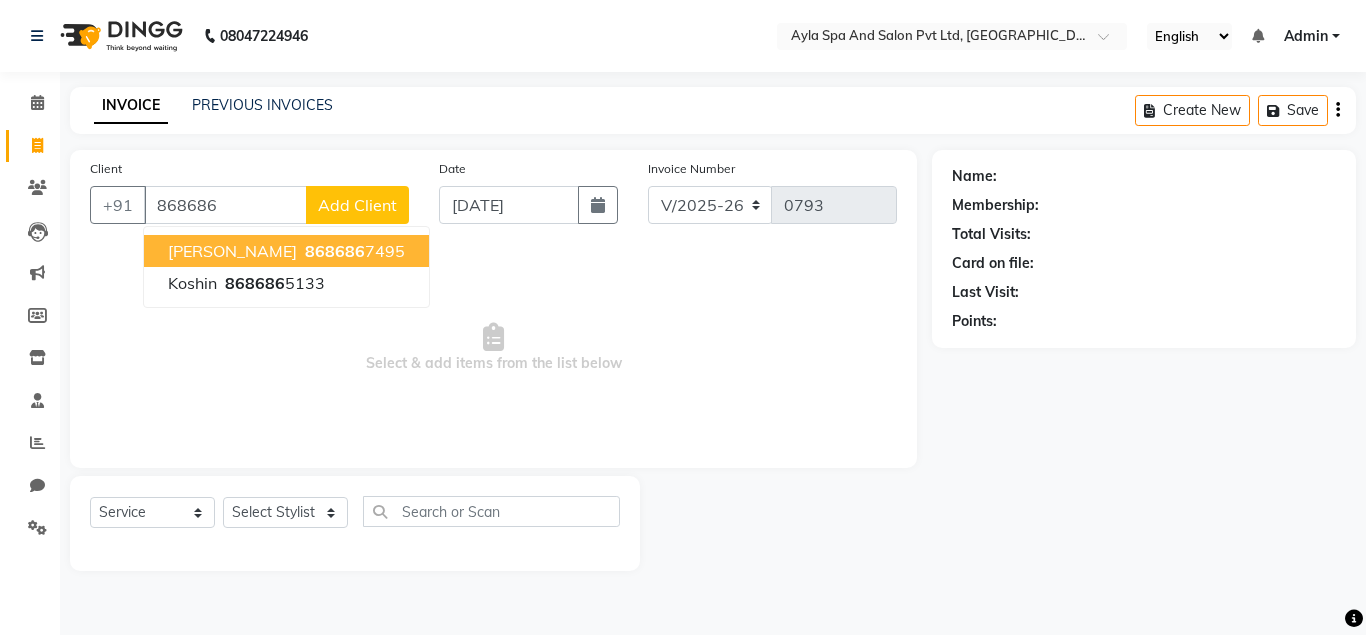 click on "[PERSON_NAME]" at bounding box center (232, 251) 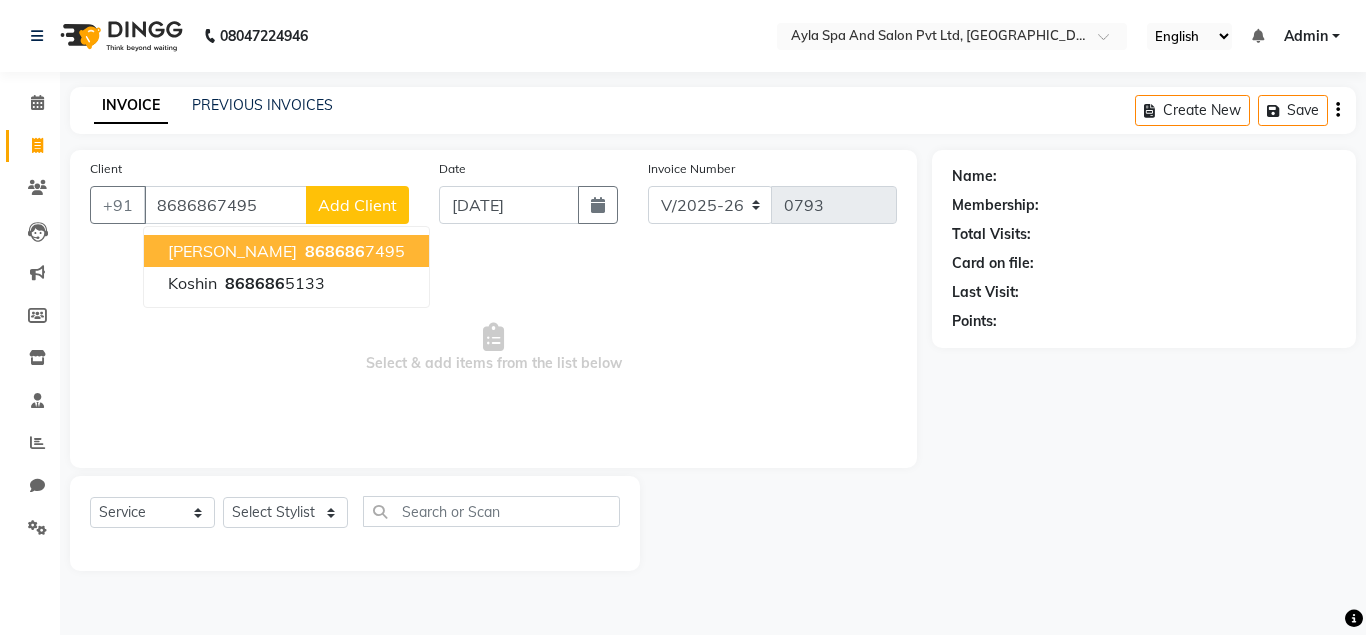 type on "8686867495" 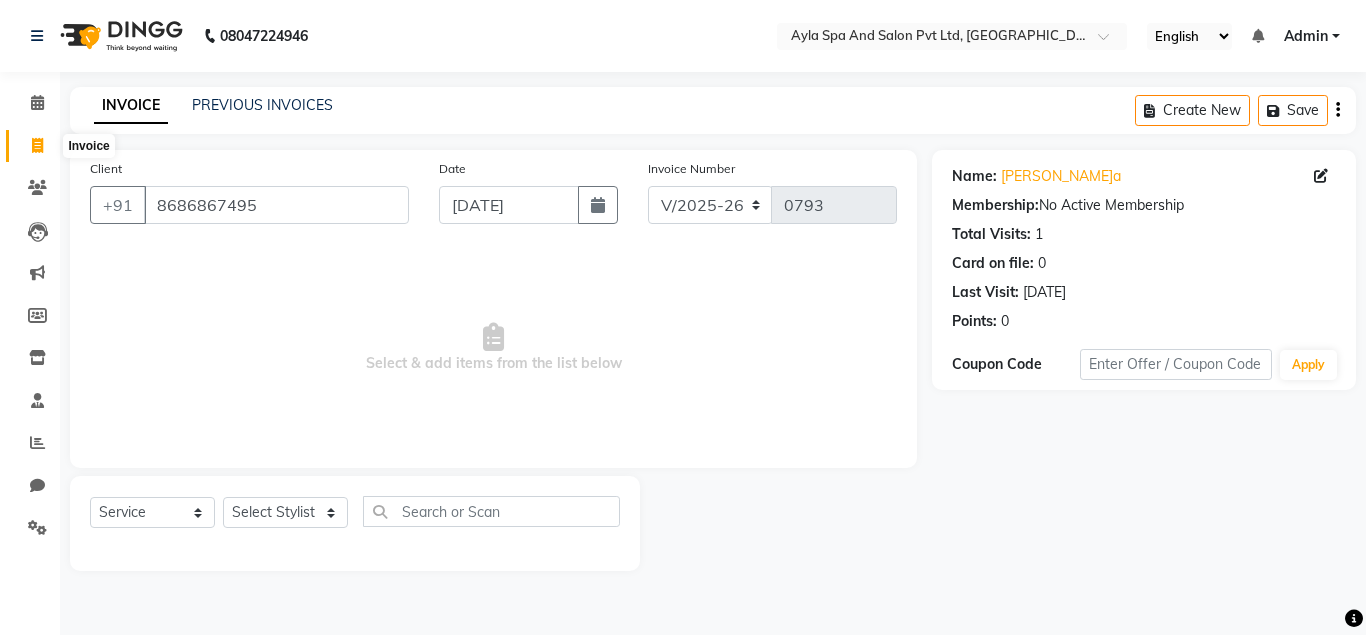 click 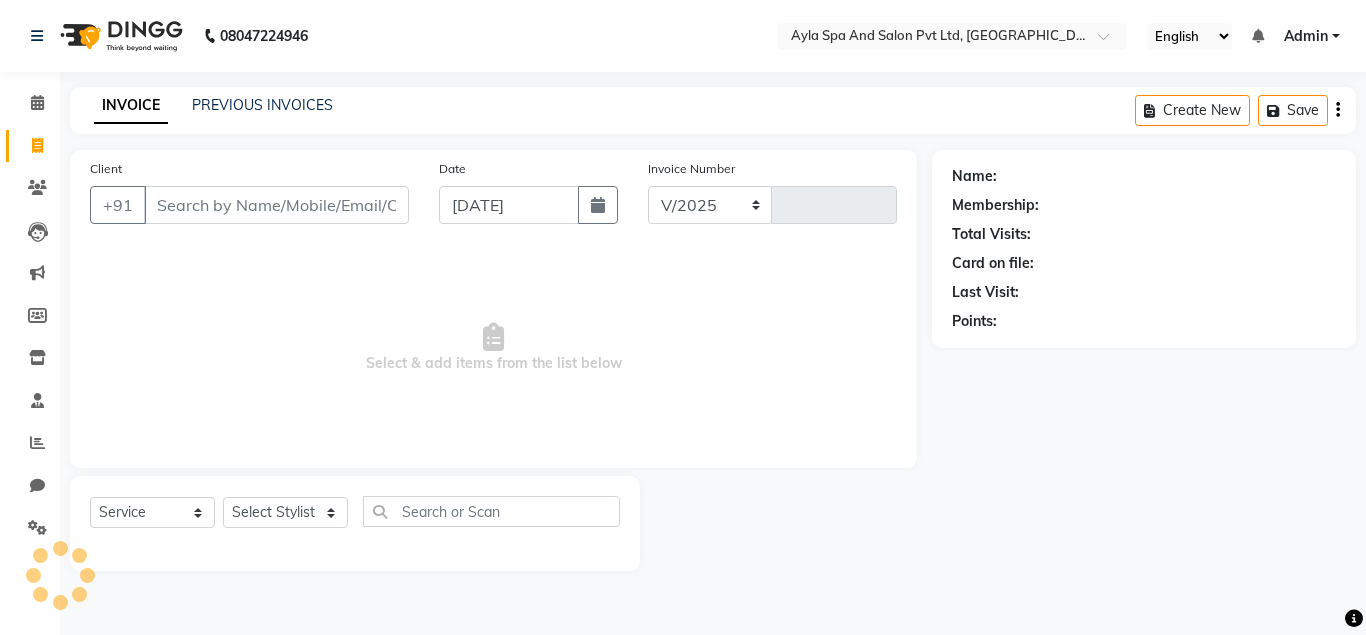 select on "7756" 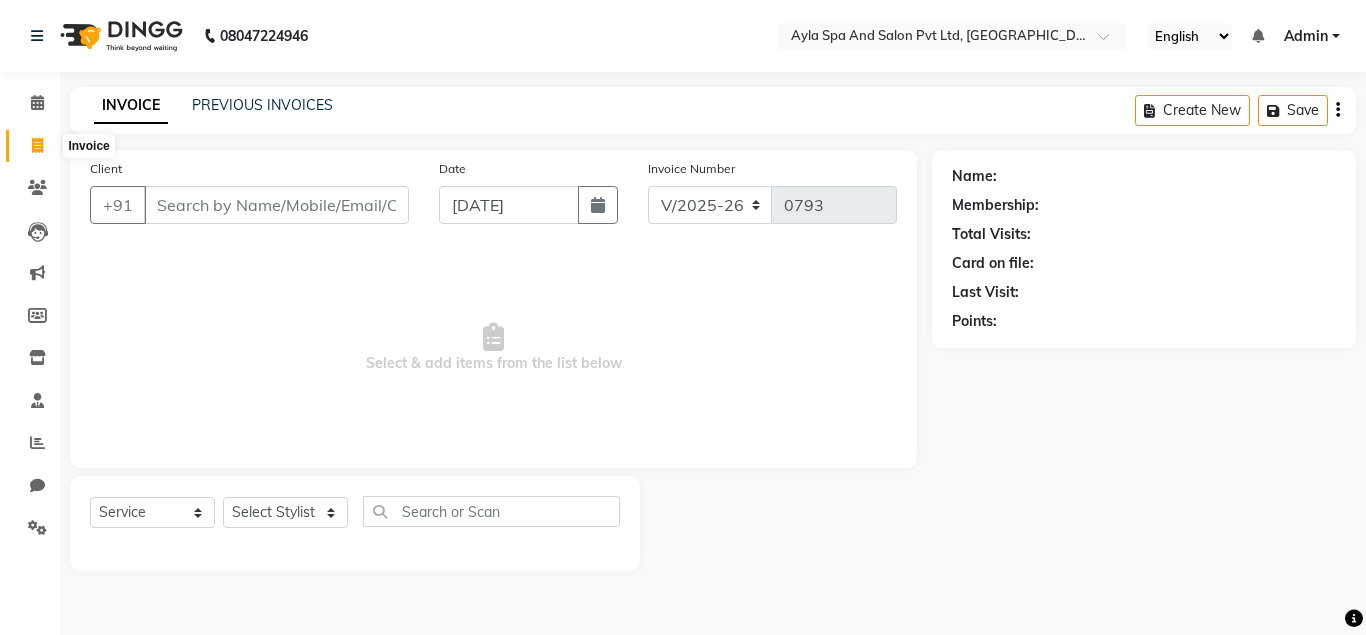 click 